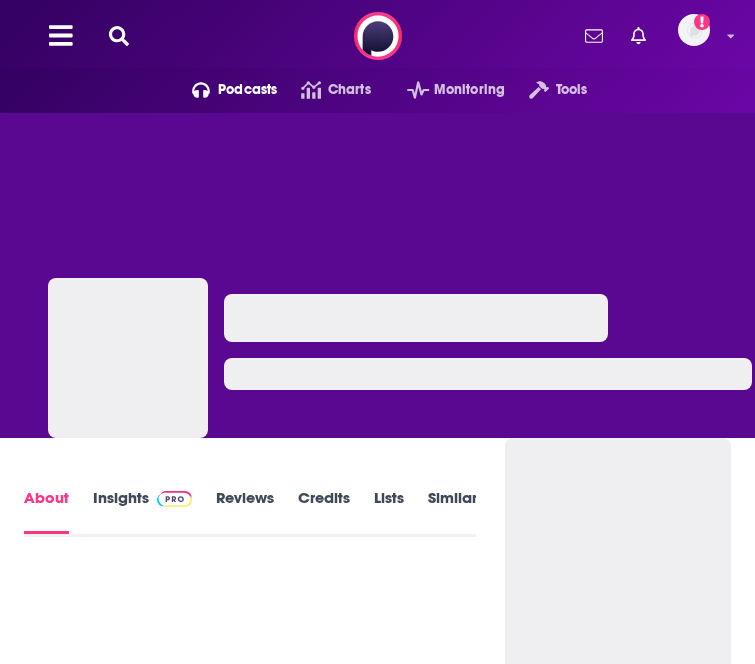 scroll, scrollTop: 0, scrollLeft: 0, axis: both 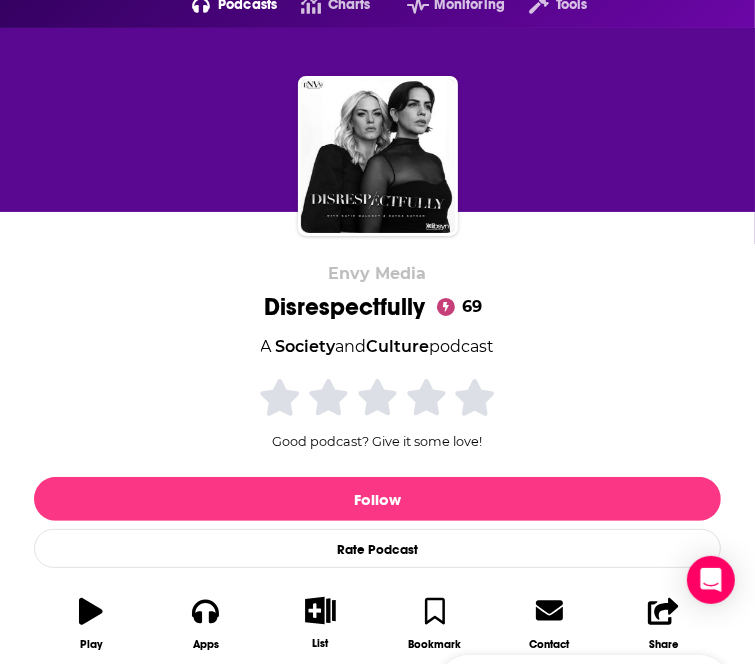 drag, startPoint x: 32, startPoint y: 367, endPoint x: 651, endPoint y: 461, distance: 626.0966 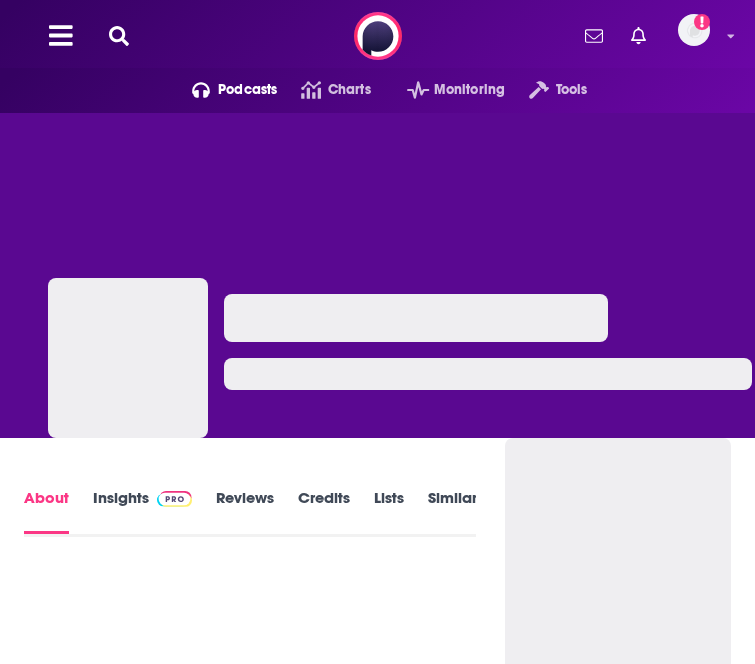 scroll, scrollTop: 0, scrollLeft: 0, axis: both 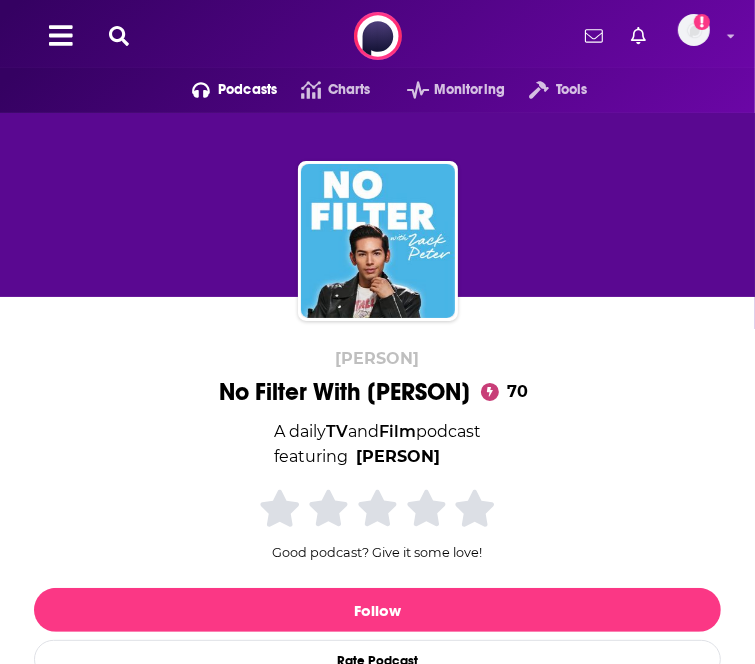 drag, startPoint x: 31, startPoint y: 447, endPoint x: 424, endPoint y: 518, distance: 399.362 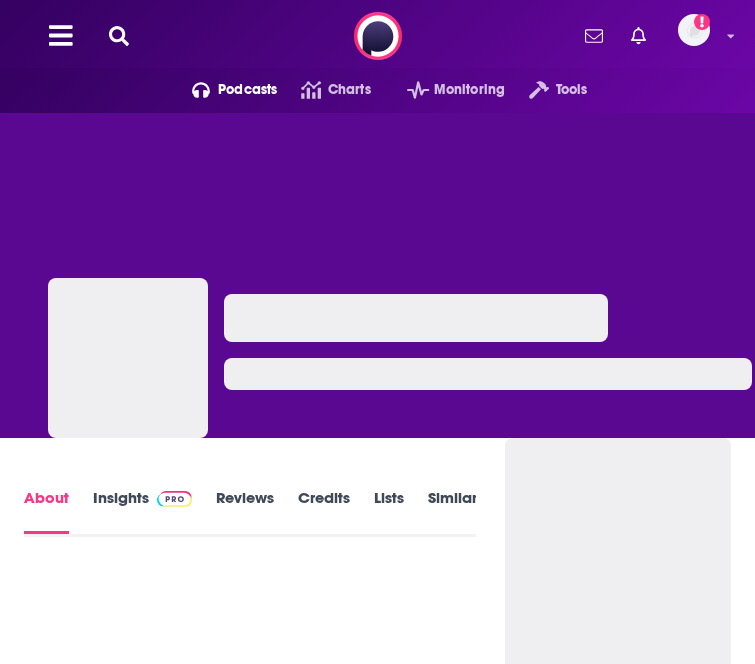 scroll, scrollTop: 0, scrollLeft: 0, axis: both 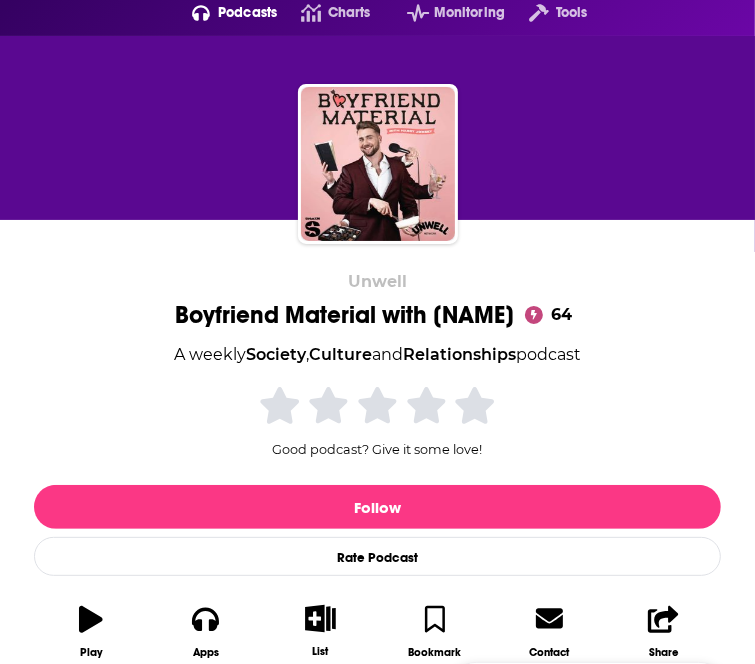 drag, startPoint x: 30, startPoint y: 449, endPoint x: 252, endPoint y: 555, distance: 246.00813 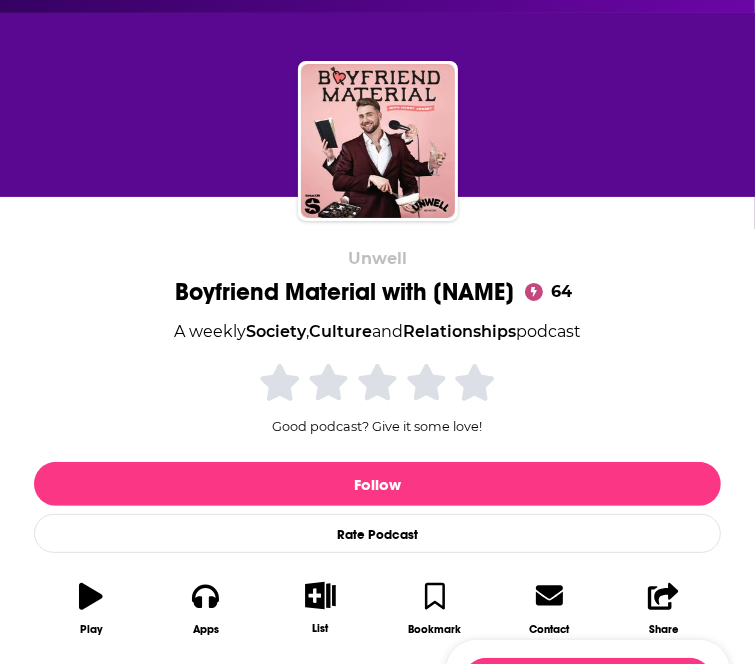click on "Show More" at bounding box center [220, 933] 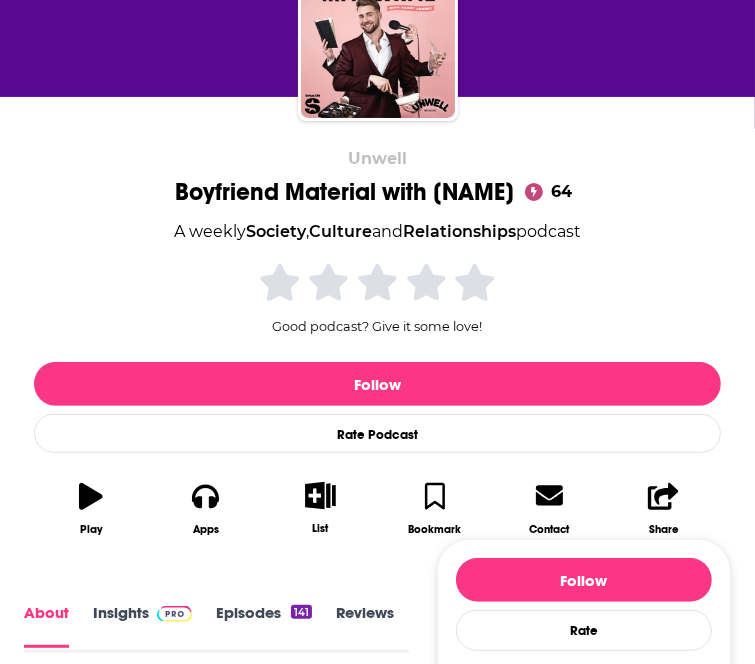 drag, startPoint x: 241, startPoint y: 536, endPoint x: 20, endPoint y: 262, distance: 352.01846 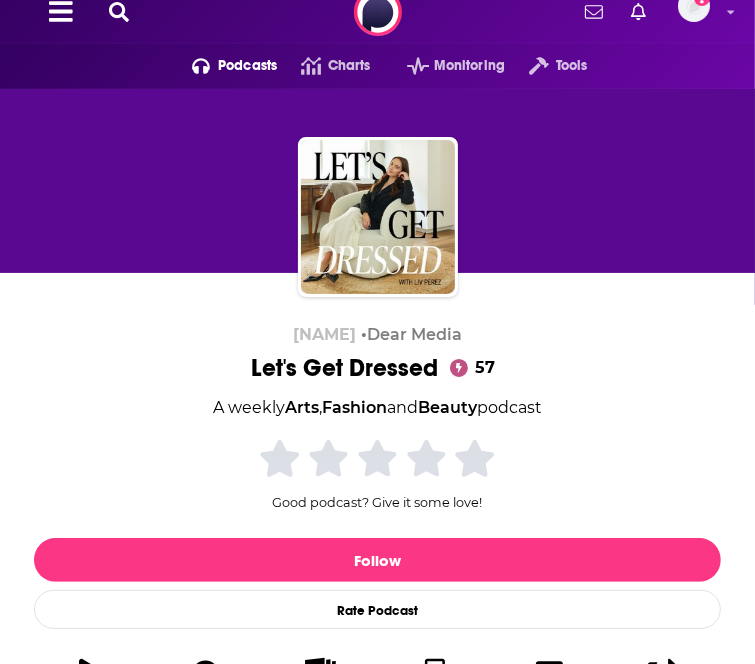 scroll, scrollTop: 100, scrollLeft: 0, axis: vertical 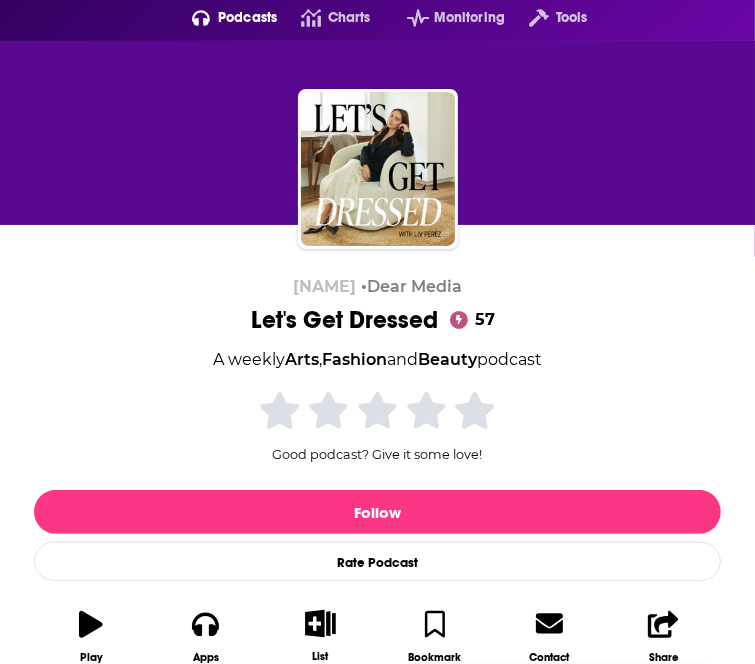 drag, startPoint x: 156, startPoint y: 456, endPoint x: 16, endPoint y: 389, distance: 155.20631 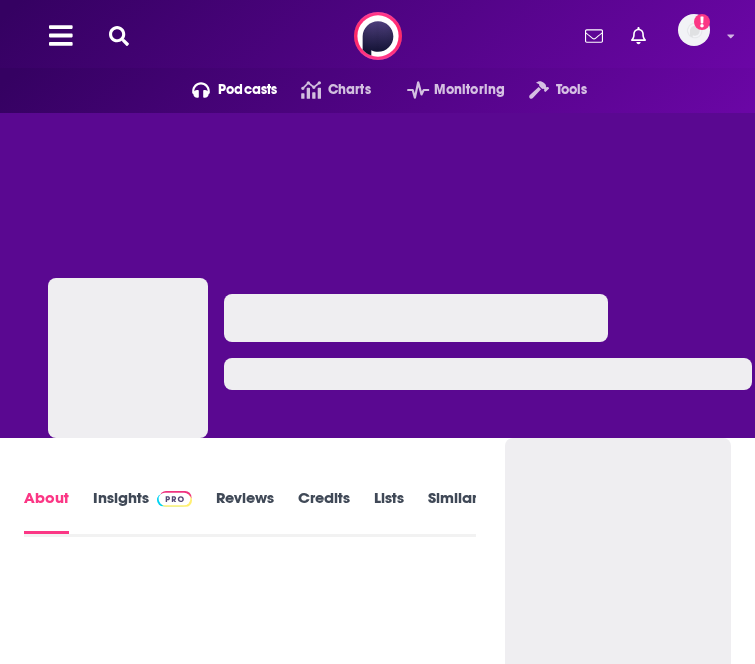 scroll, scrollTop: 0, scrollLeft: 0, axis: both 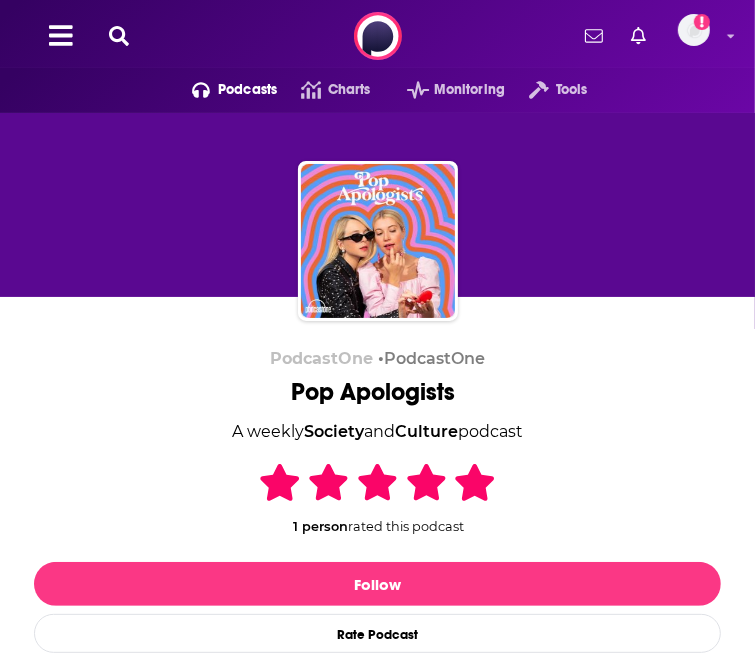drag, startPoint x: 662, startPoint y: 451, endPoint x: 29, endPoint y: 436, distance: 633.1777 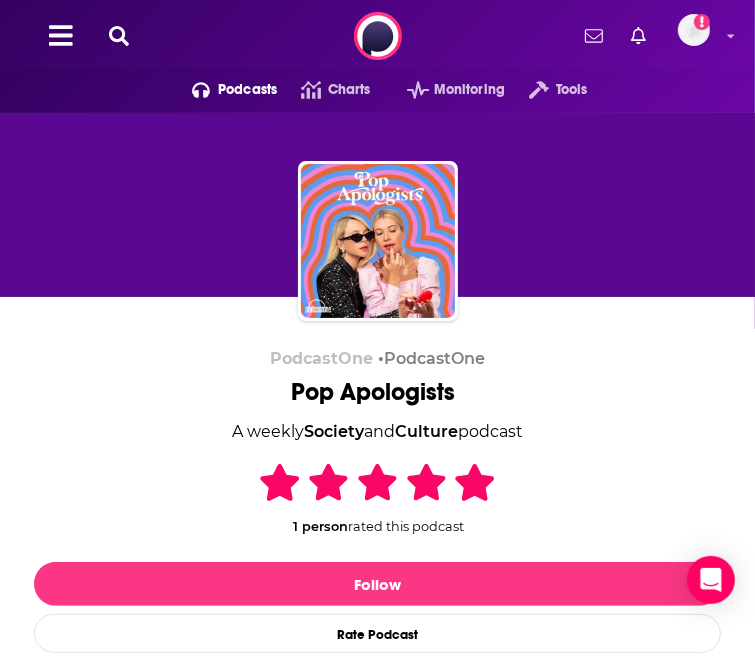 click on "A podcast by two sisters who care about celebrities as much as their family." at bounding box center [220, 910] 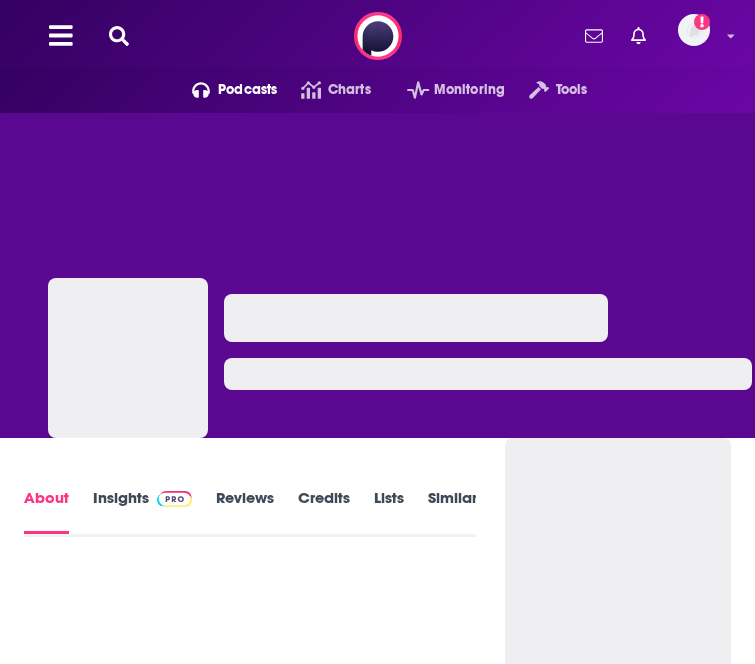 scroll, scrollTop: 0, scrollLeft: 0, axis: both 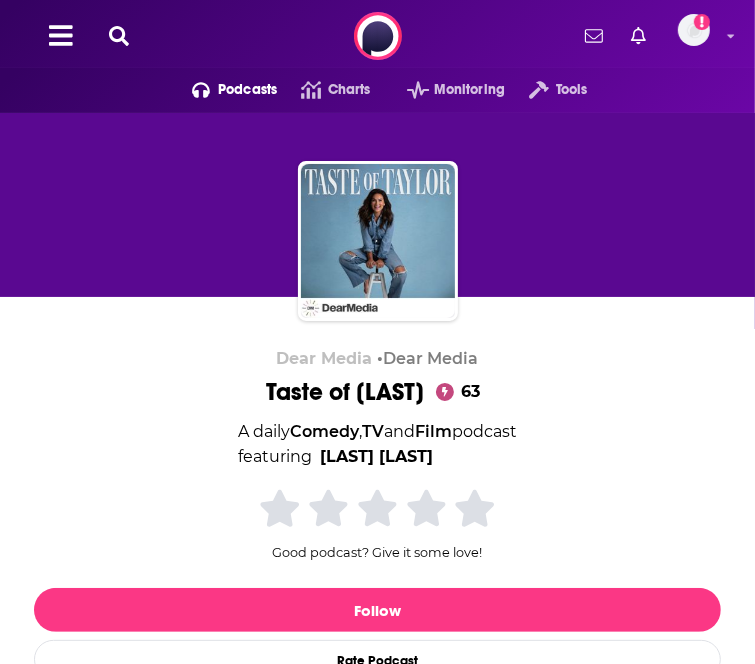 drag, startPoint x: 34, startPoint y: 446, endPoint x: 104, endPoint y: 497, distance: 86.608315 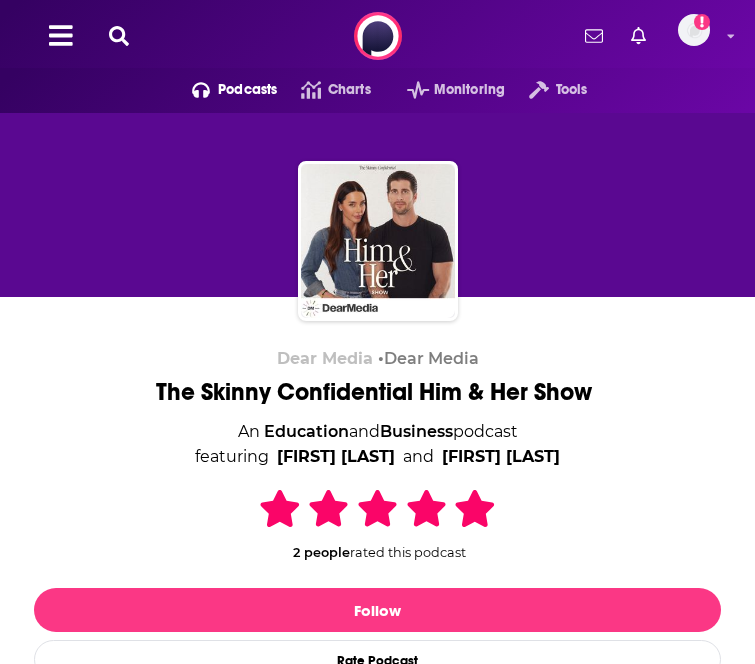 scroll, scrollTop: 0, scrollLeft: 0, axis: both 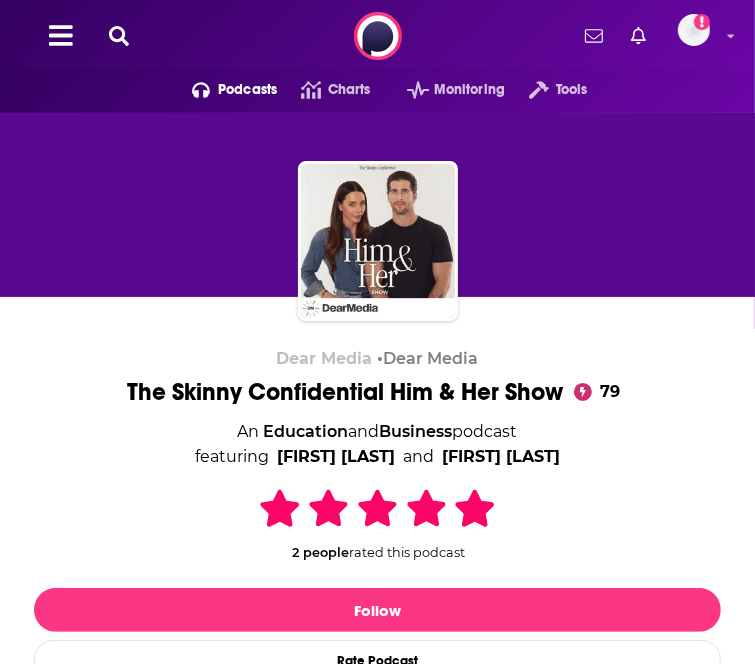 click on "Show More" at bounding box center [220, 1059] 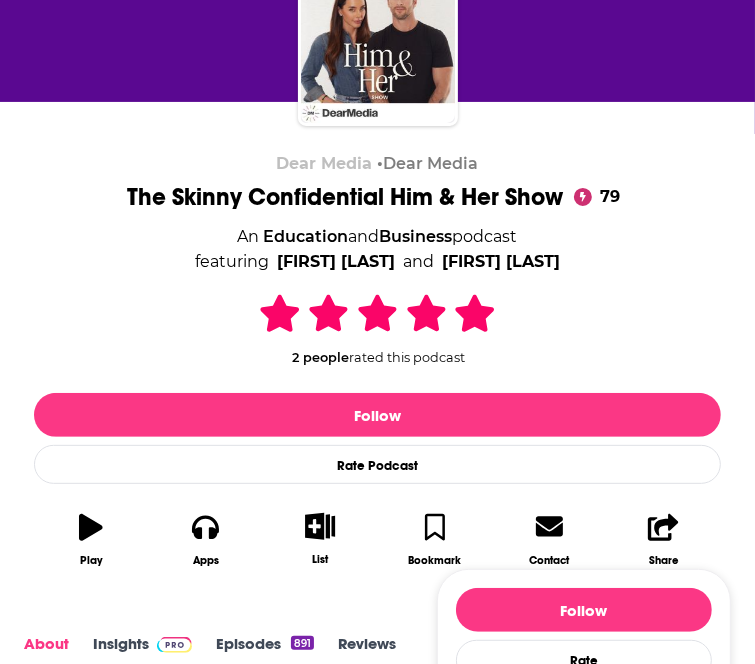 scroll, scrollTop: 200, scrollLeft: 0, axis: vertical 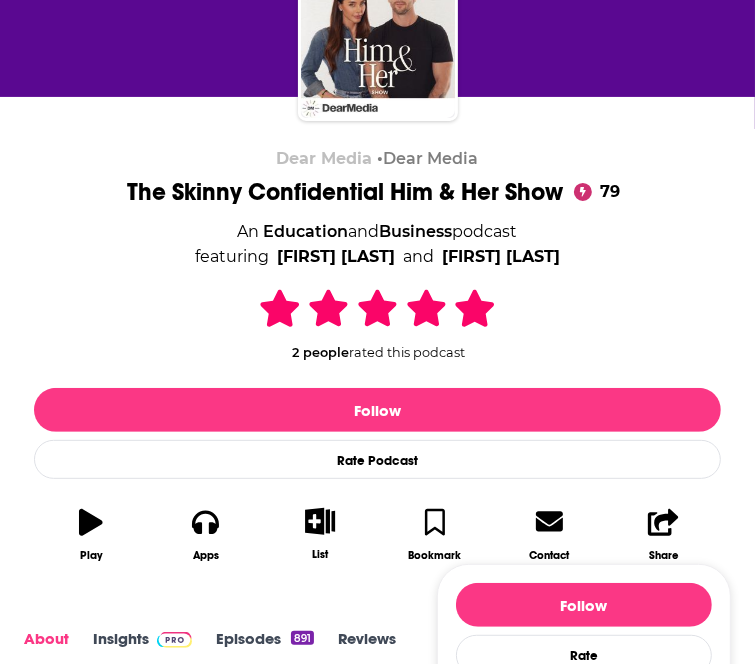 drag, startPoint x: 36, startPoint y: 443, endPoint x: 389, endPoint y: 479, distance: 354.83093 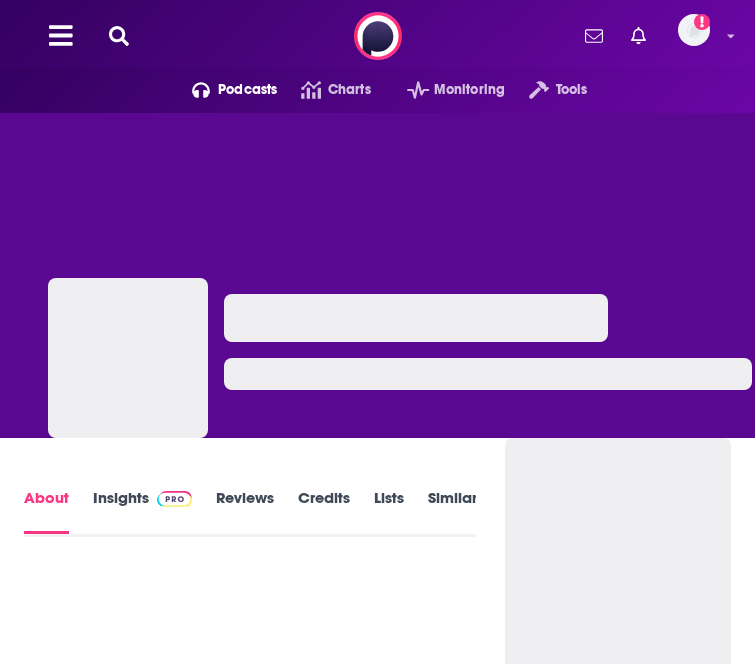 scroll, scrollTop: 176, scrollLeft: 0, axis: vertical 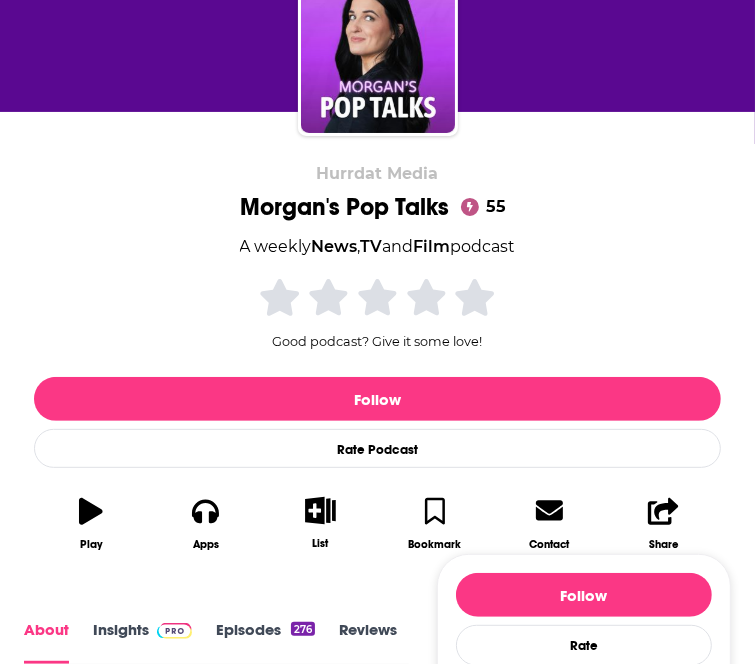 click on "Show More" at bounding box center [216, 847] 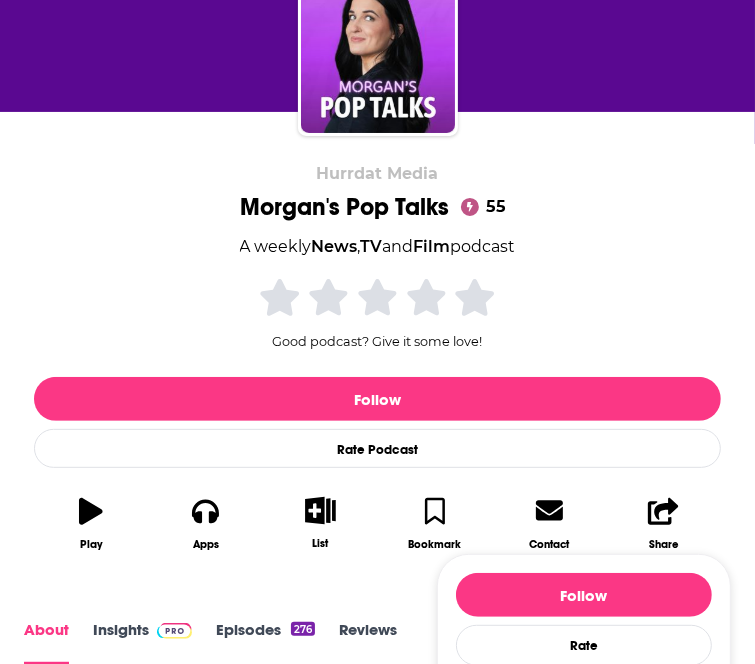 drag, startPoint x: 98, startPoint y: 279, endPoint x: 523, endPoint y: 487, distance: 473.1691 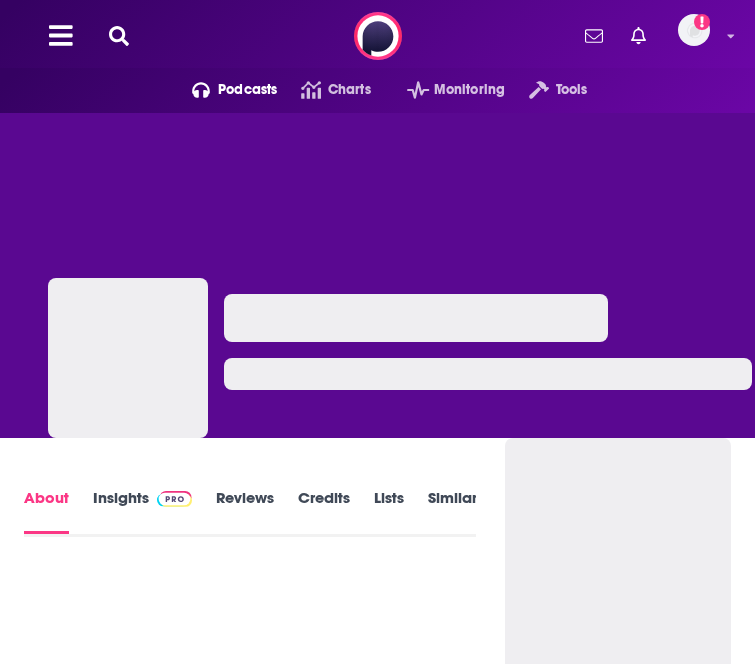 scroll, scrollTop: 0, scrollLeft: 0, axis: both 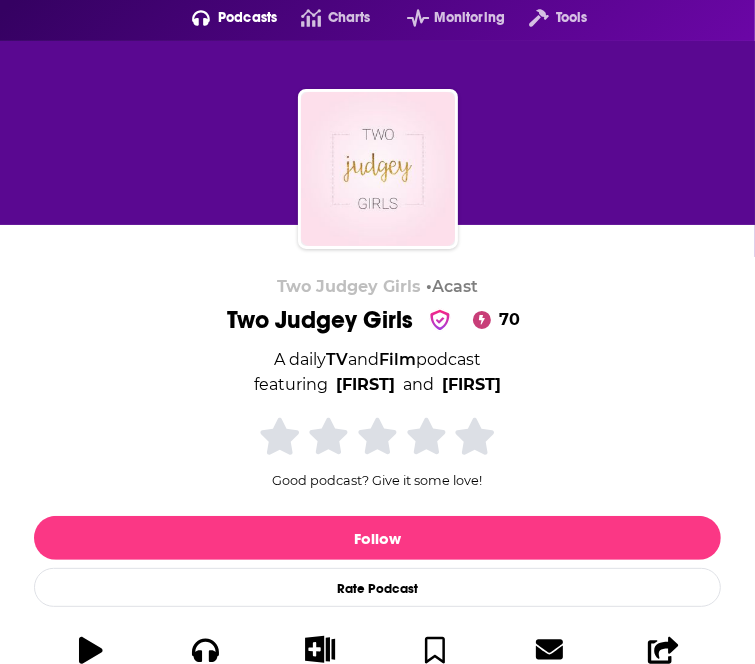 click on "Show More" at bounding box center (220, 986) 